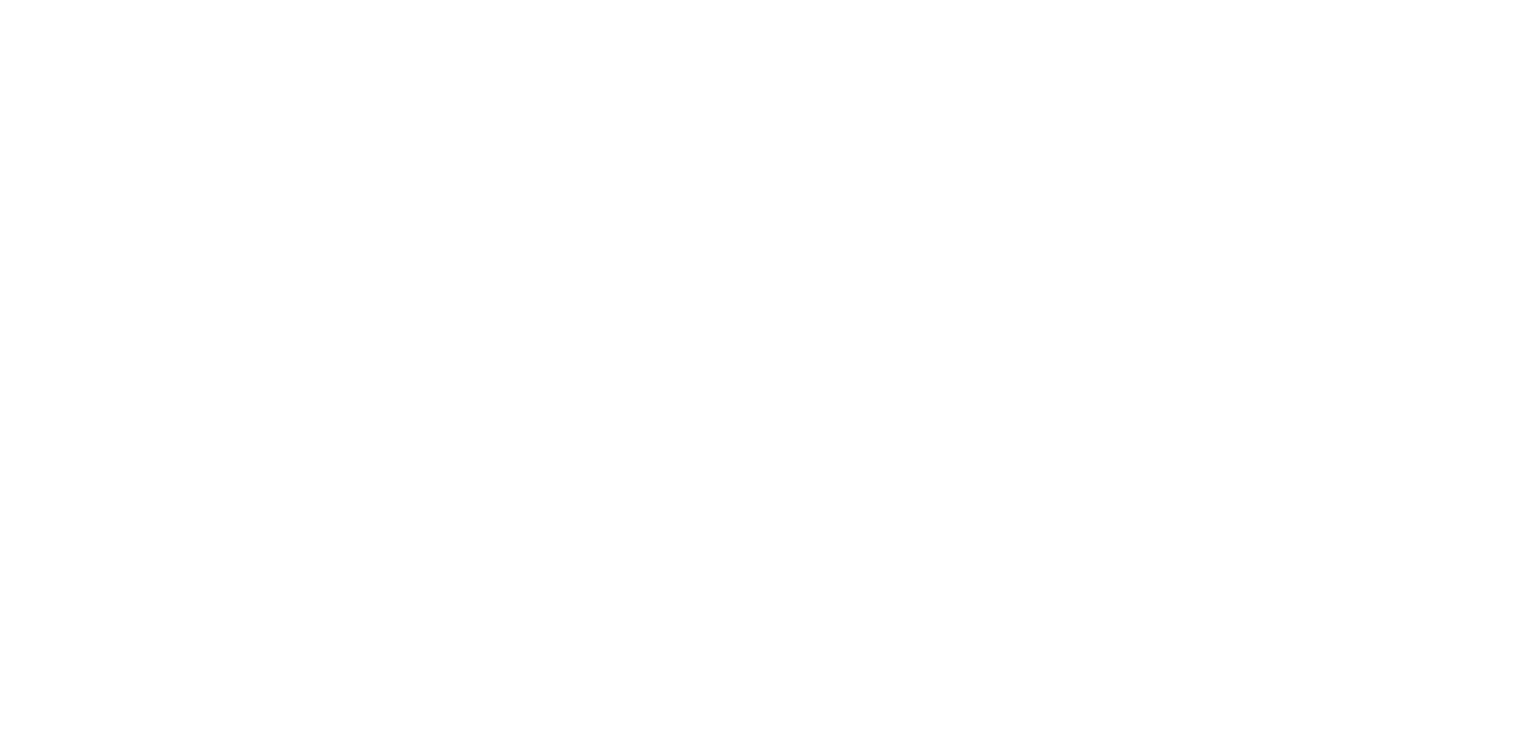 scroll, scrollTop: 0, scrollLeft: 0, axis: both 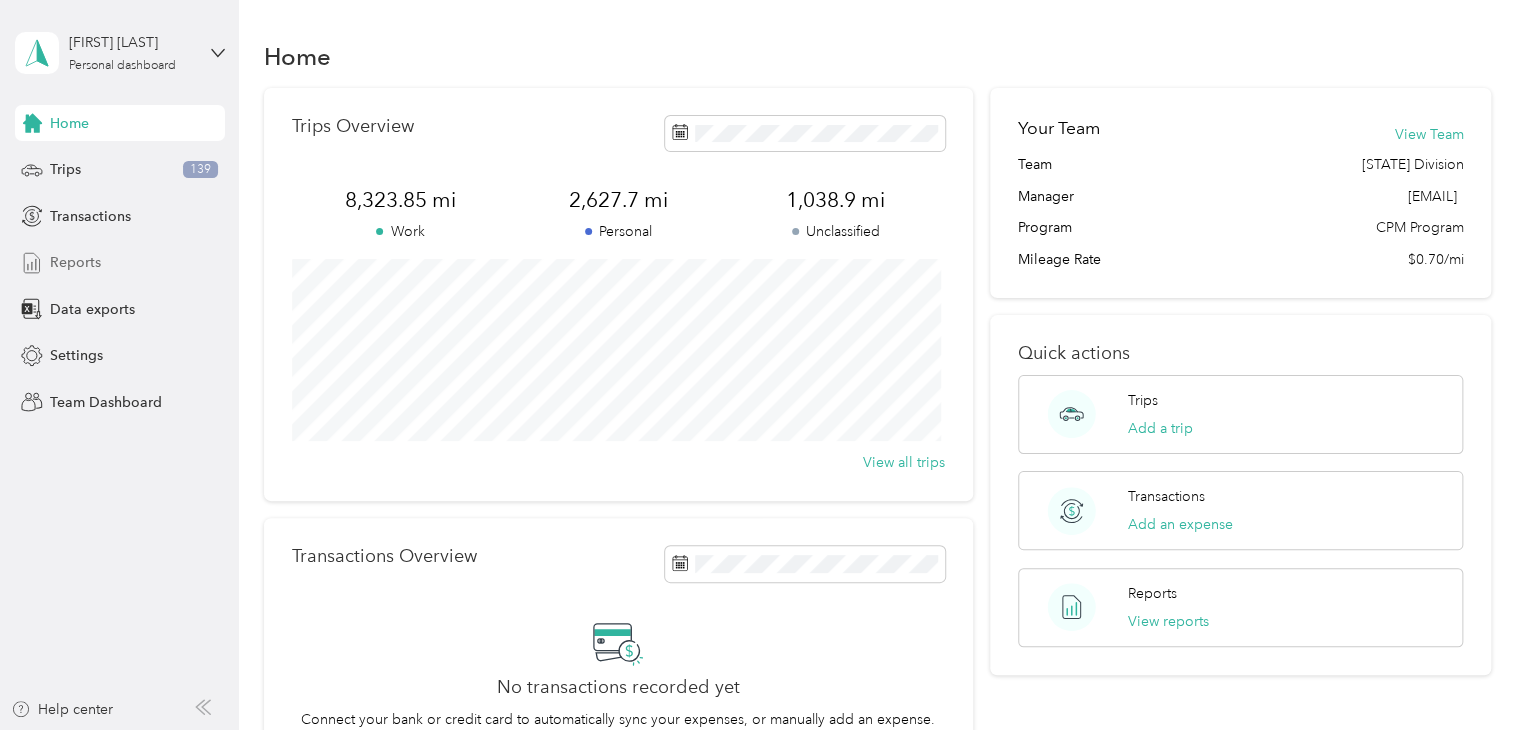 click on "Reports" at bounding box center [75, 262] 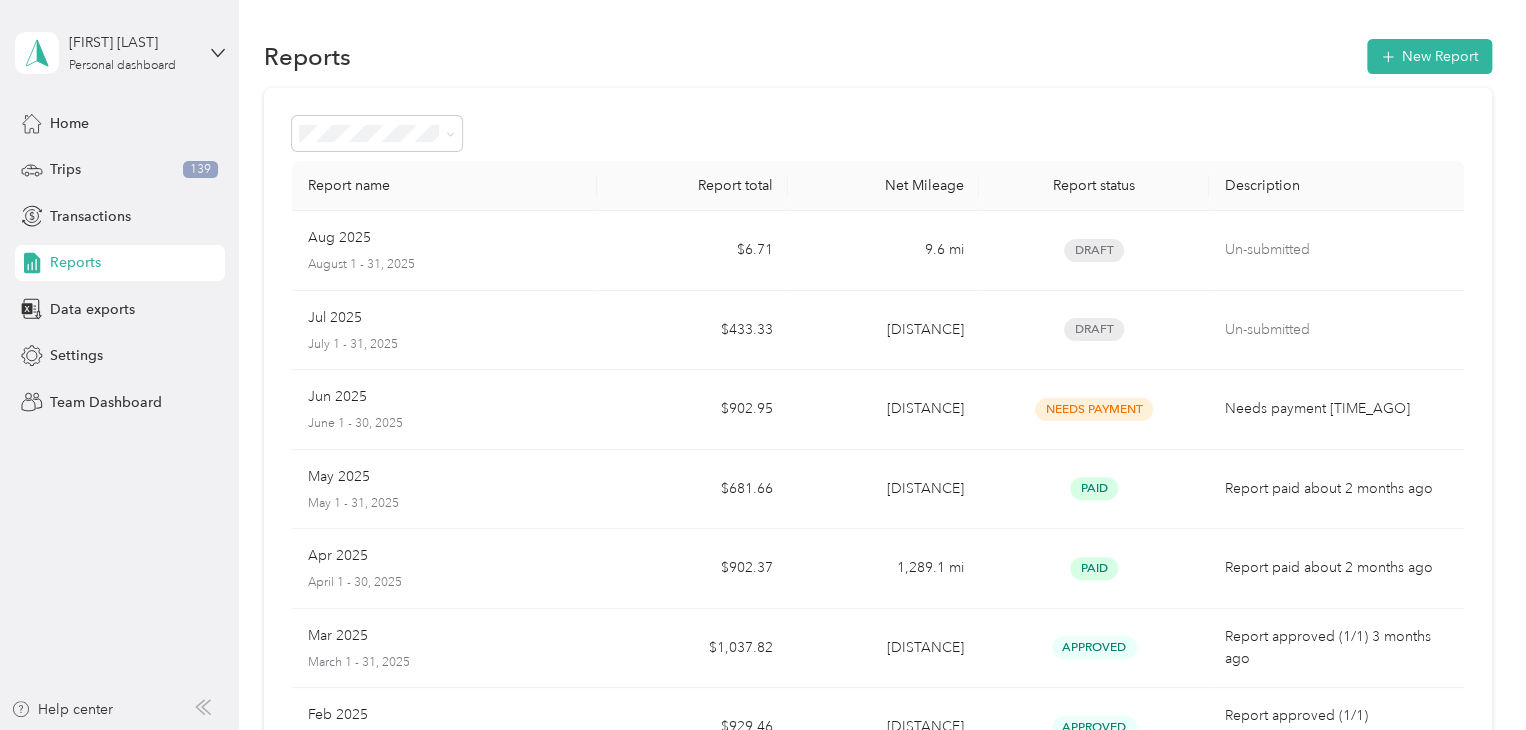 click on "[FIRST] [LAST] Personal dashboard" at bounding box center [120, 53] 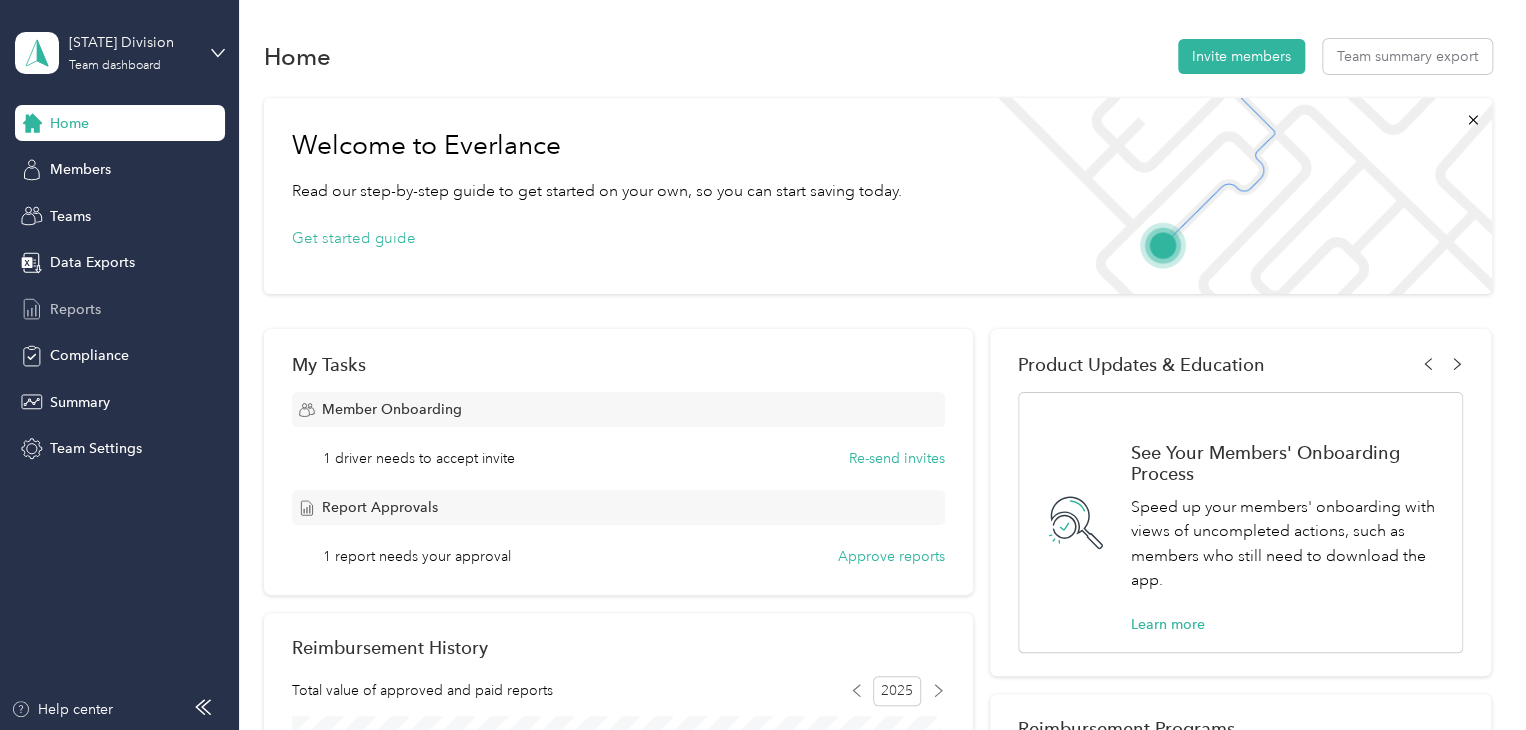 click on "Reports" at bounding box center (120, 309) 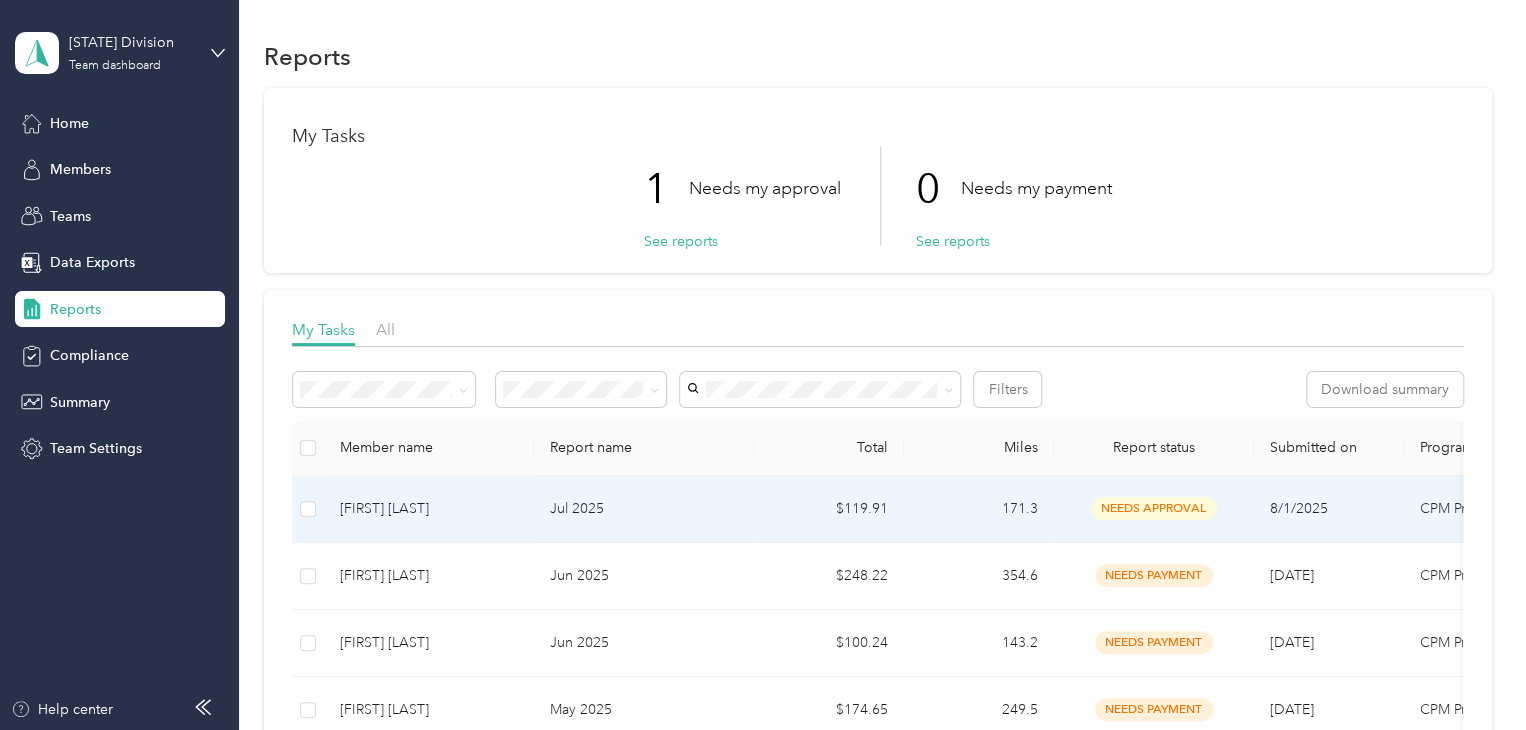 click on "needs approval" at bounding box center (1154, 508) 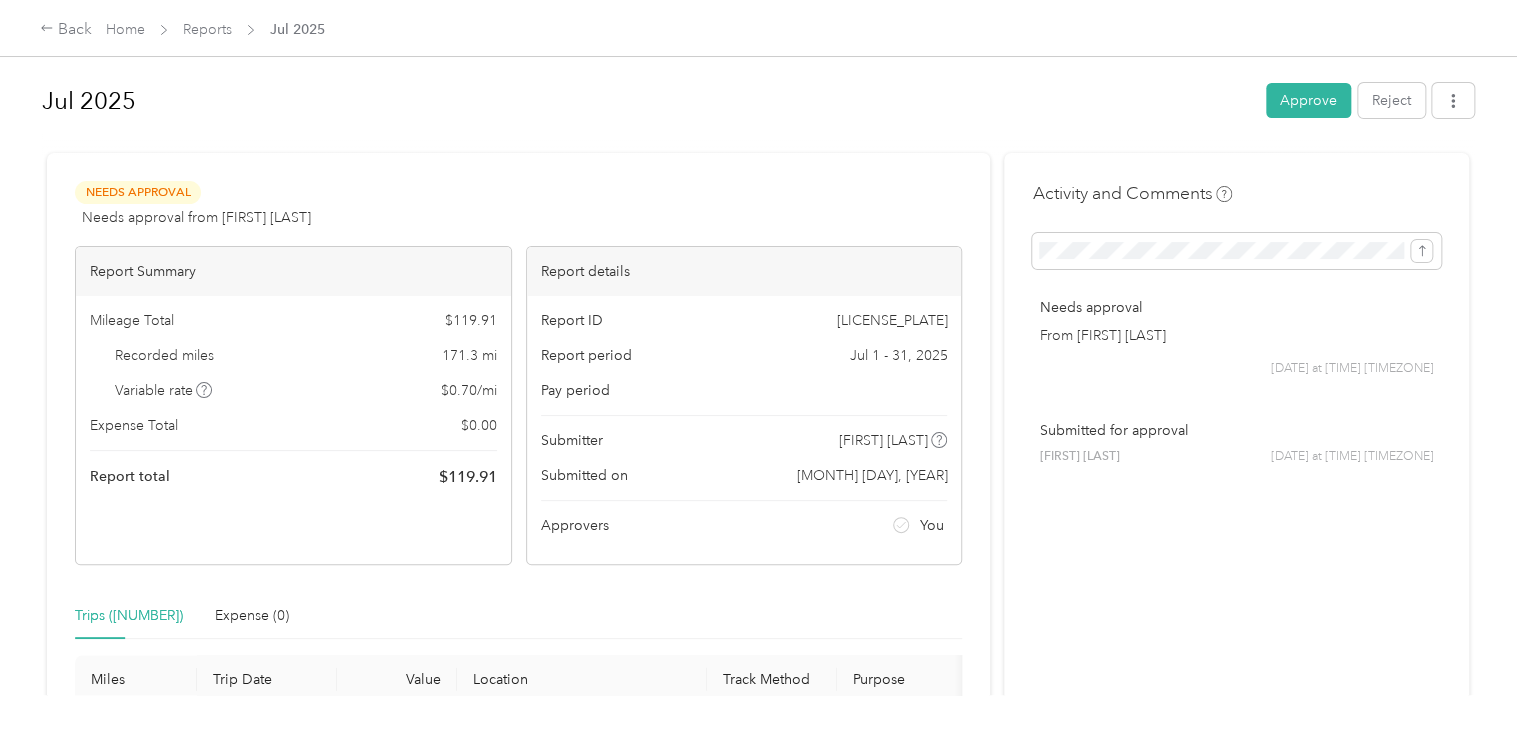 click on "Activity and Comments   Needs approval From [FIRST] [LAST] [DATE] at [TIME] [TIMEZONE] Submitted for approval [FIRST] [LAST] [DATE] at [TIME] [TIMEZONE]" at bounding box center (1236, 759) 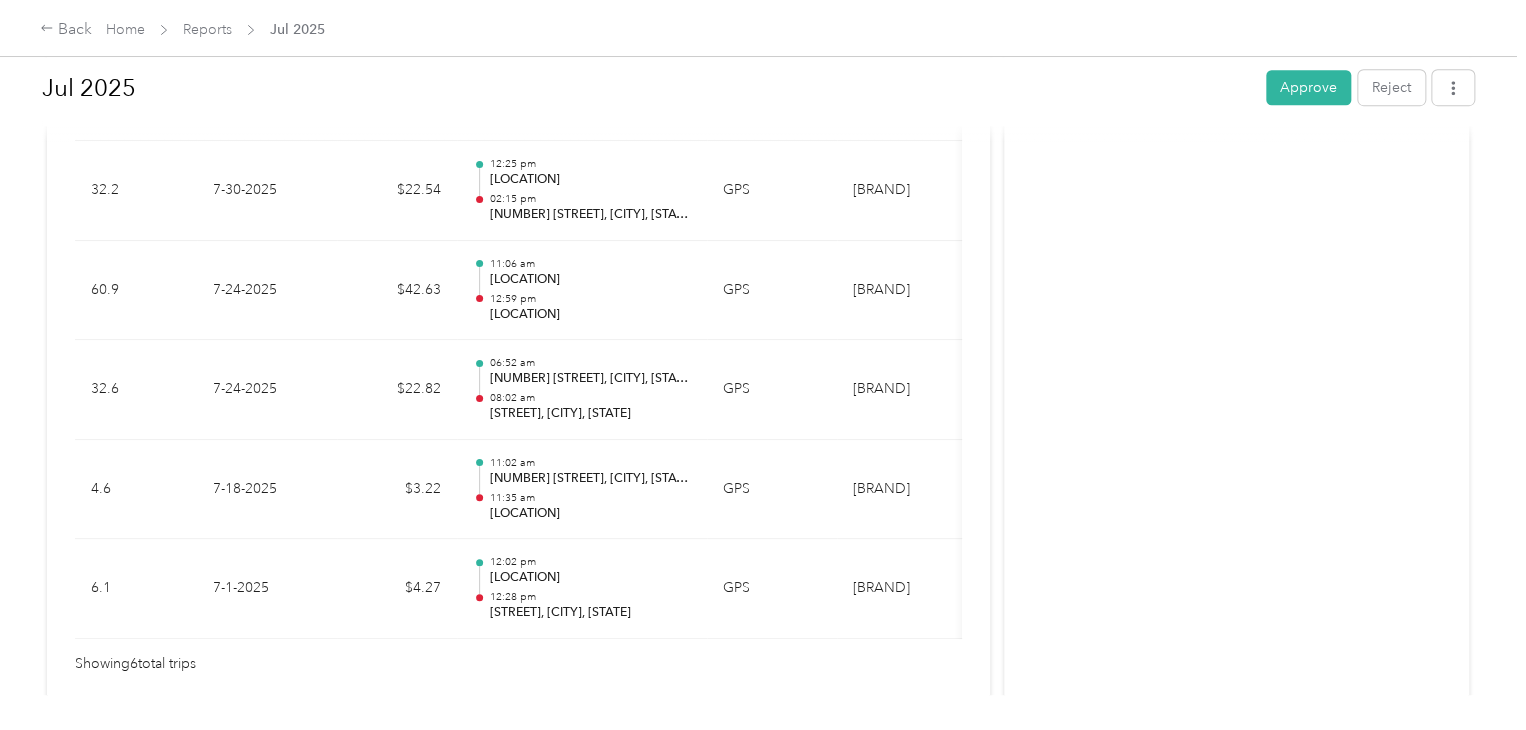 scroll, scrollTop: 664, scrollLeft: 0, axis: vertical 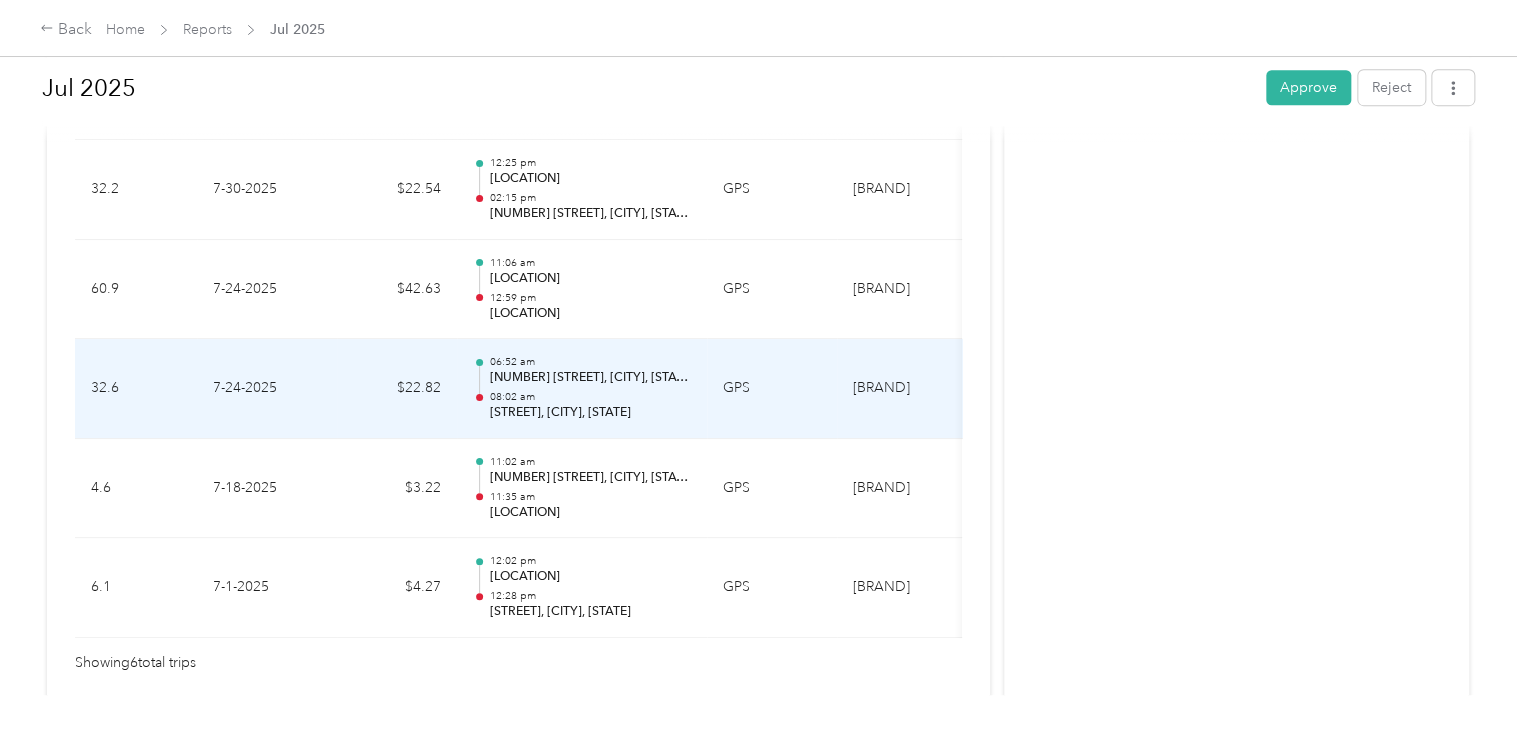 click on "32.6" at bounding box center [136, 389] 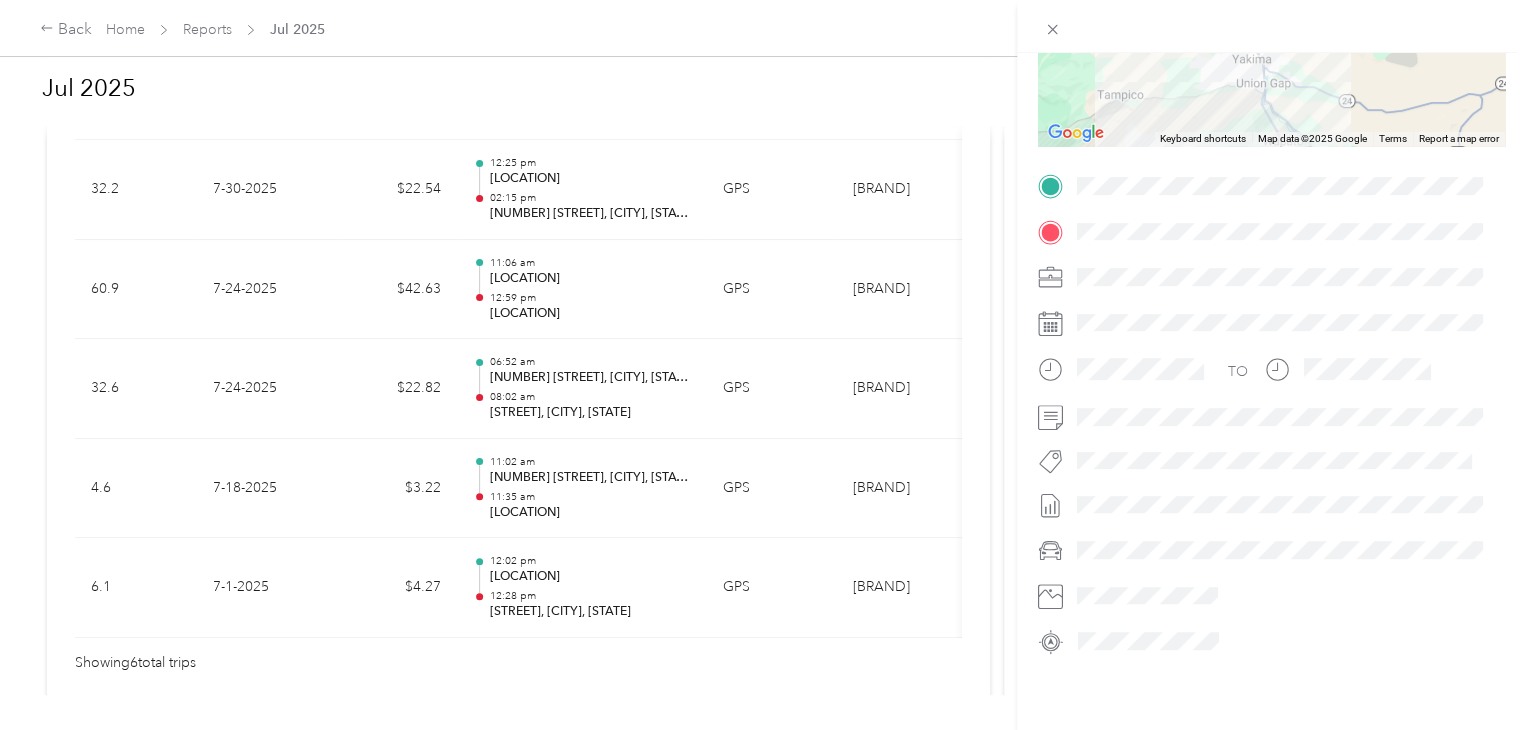 scroll, scrollTop: 0, scrollLeft: 0, axis: both 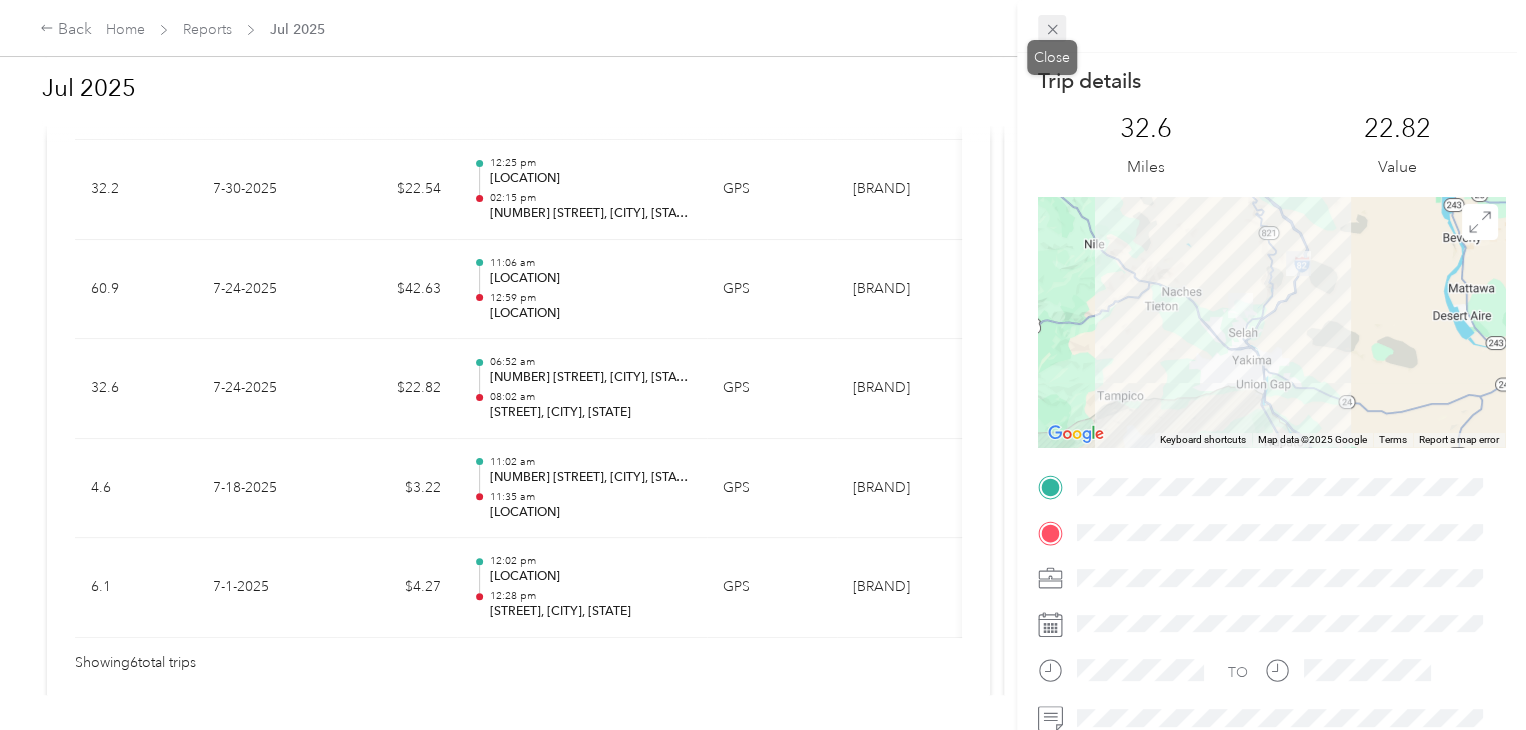 click at bounding box center (1052, 29) 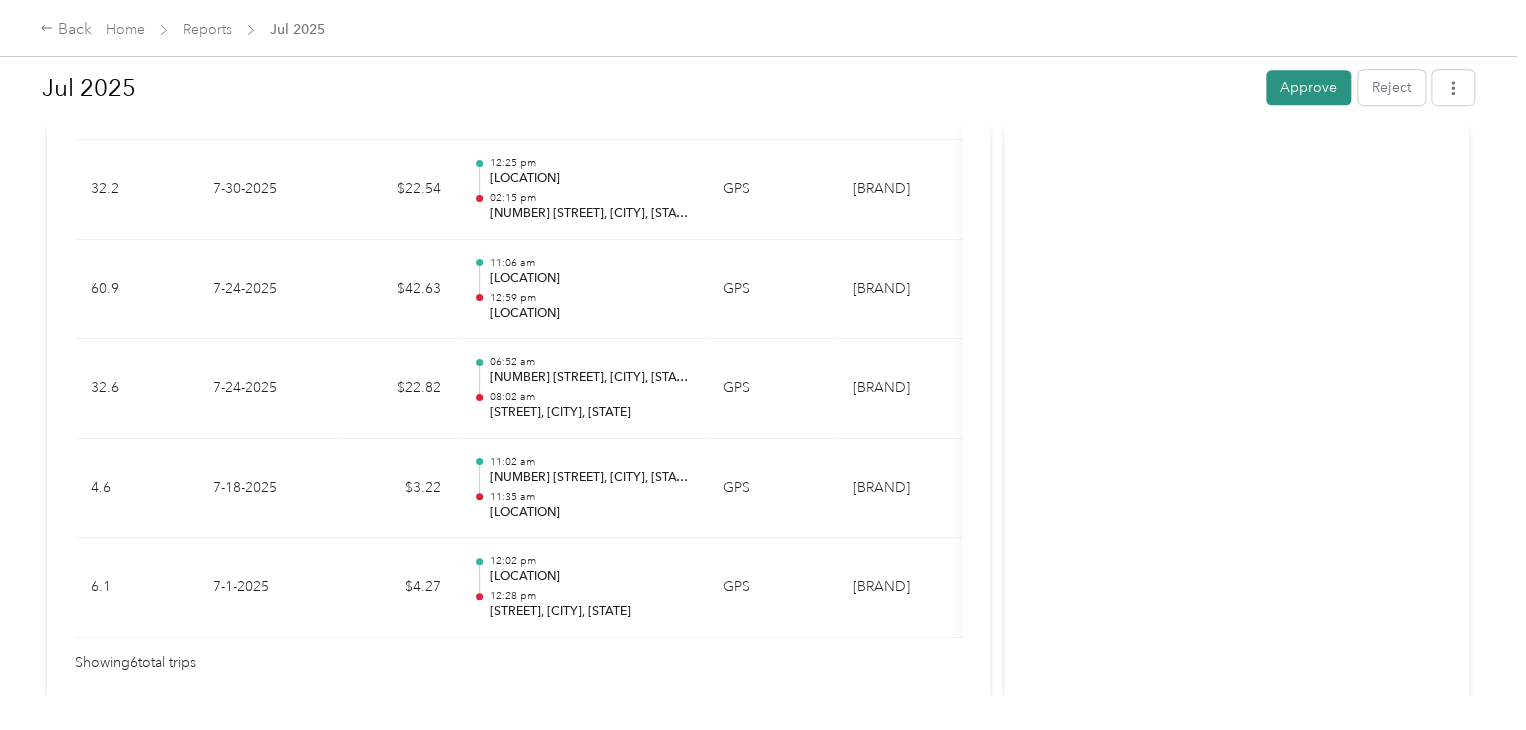 click on "Approve" at bounding box center (1308, 87) 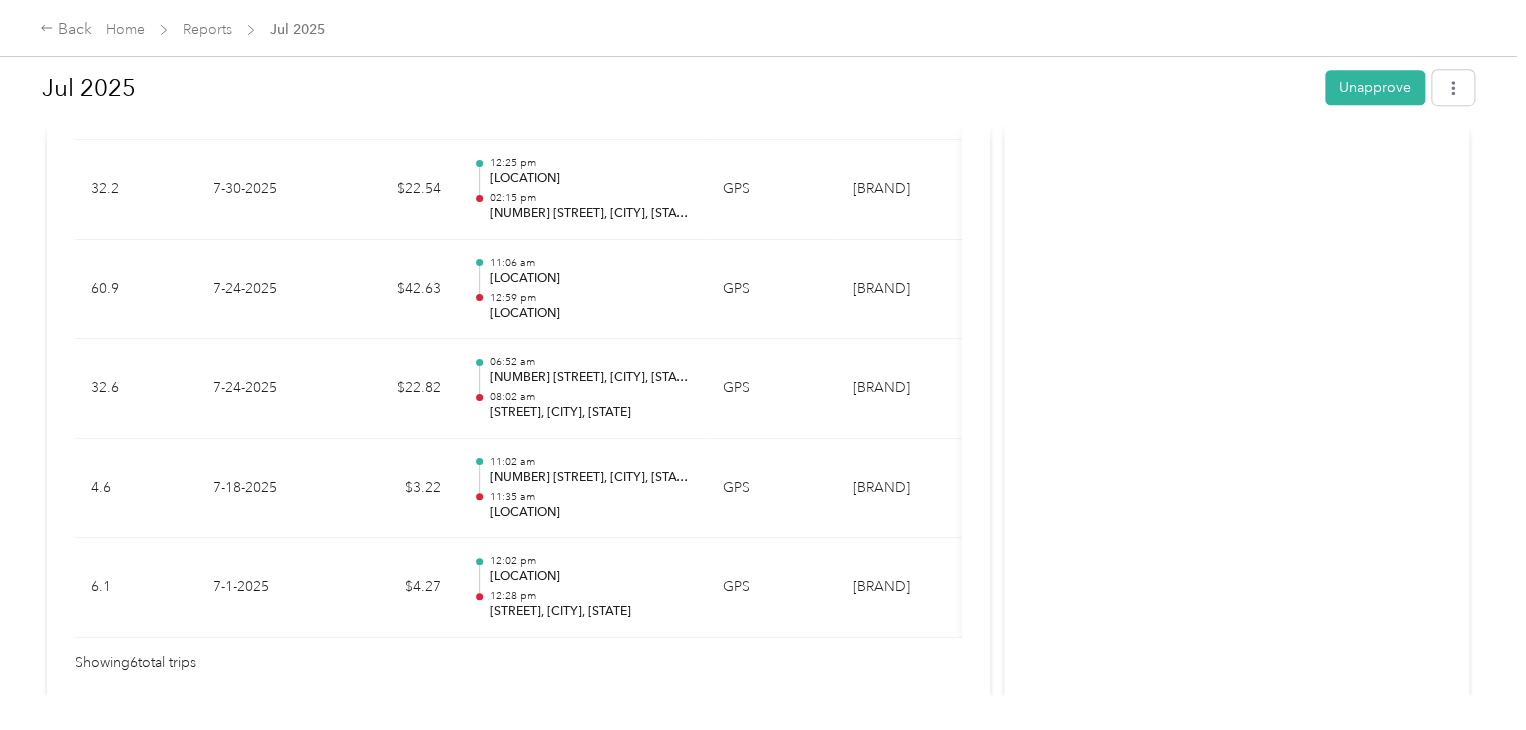 click on "Activity and Comments   Needs payment From [EMAIL] [FIRST] [LAST] [DATE] at [TIME] [TIMEZONE] Report approved (1/1) [FIRST] [LAST] [DATE] at [TIME] [TIMEZONE] Needs approval From [FIRST] [LAST] [DATE] at [TIME] [TIMEZONE] Submitted for approval [FIRST] [LAST] [DATE] at [TIME] [TIMEZONE]" at bounding box center (1236, 95) 